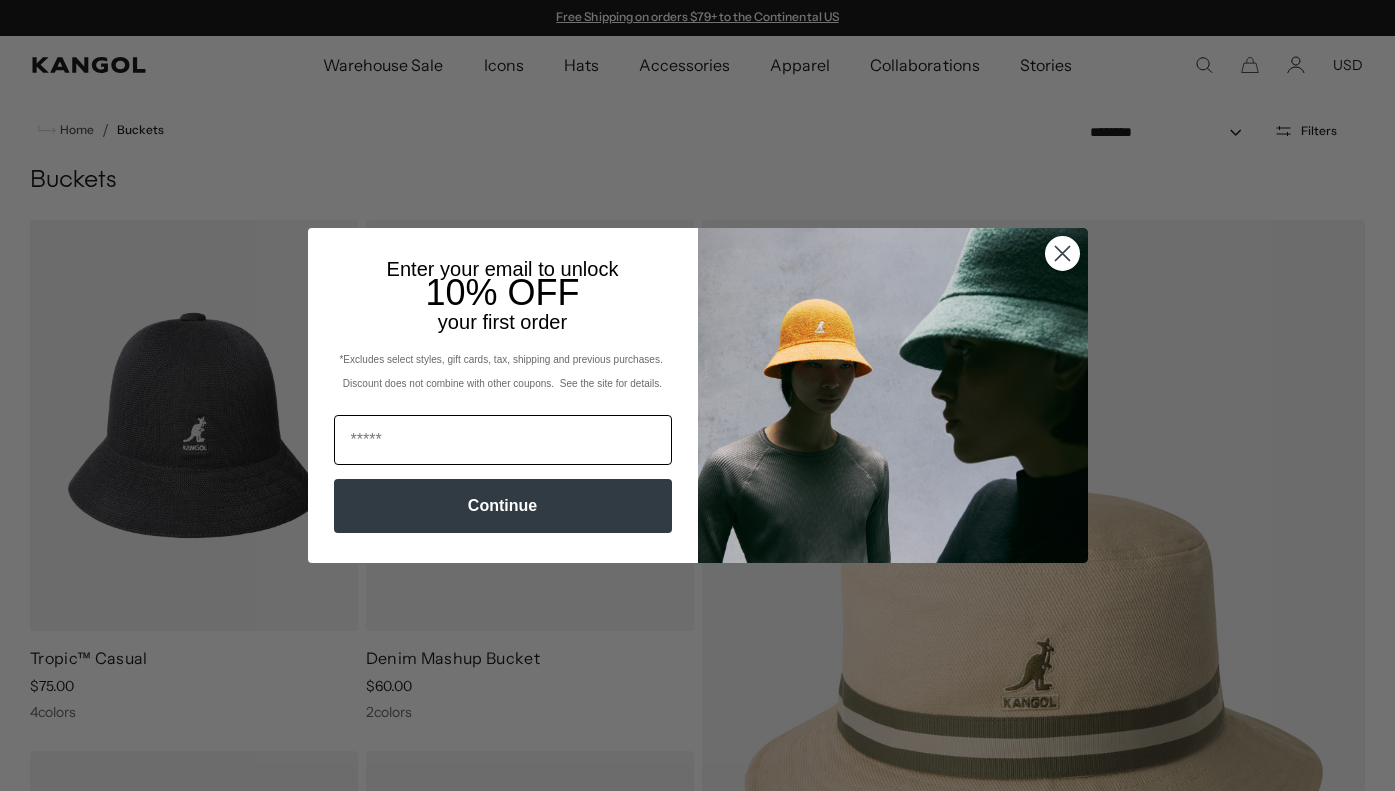 scroll, scrollTop: 0, scrollLeft: 0, axis: both 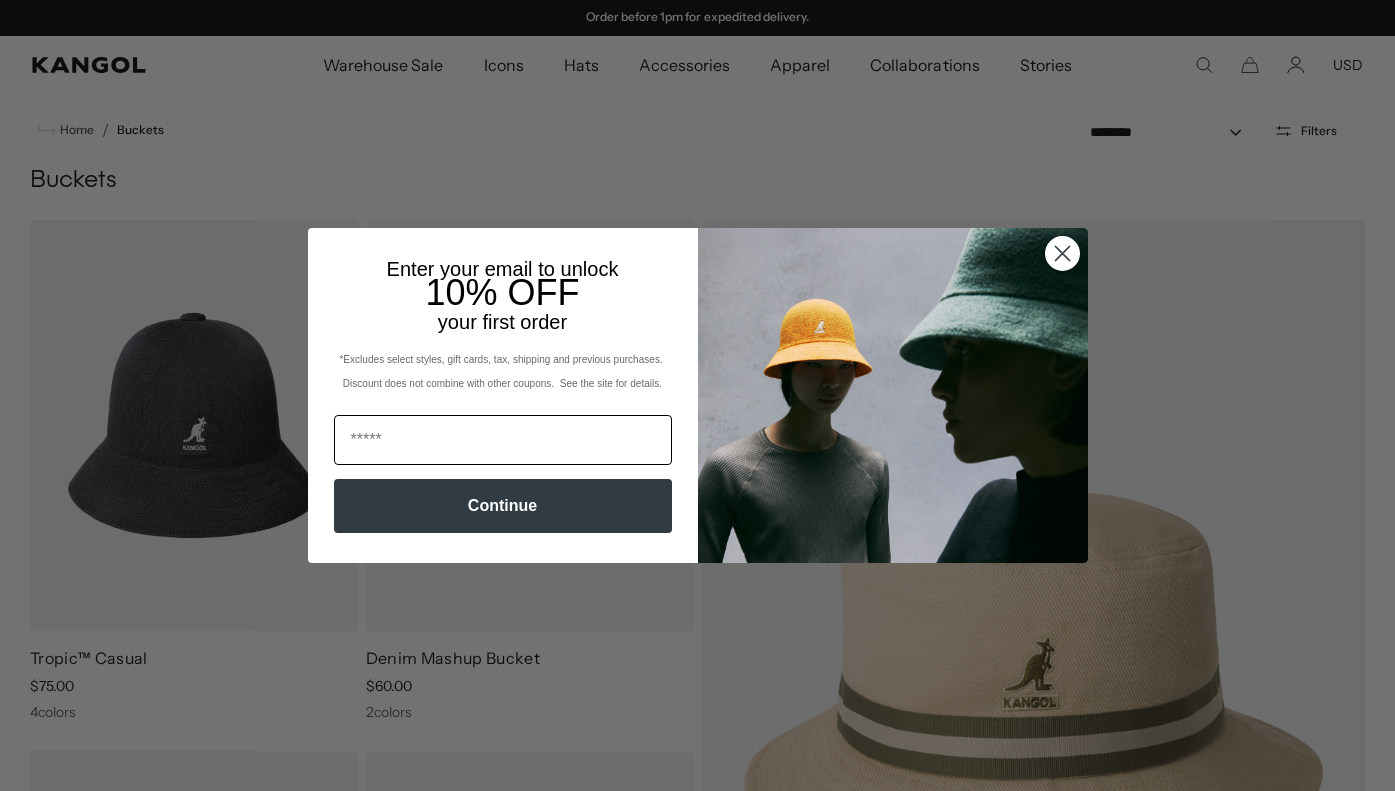 click at bounding box center (503, 440) 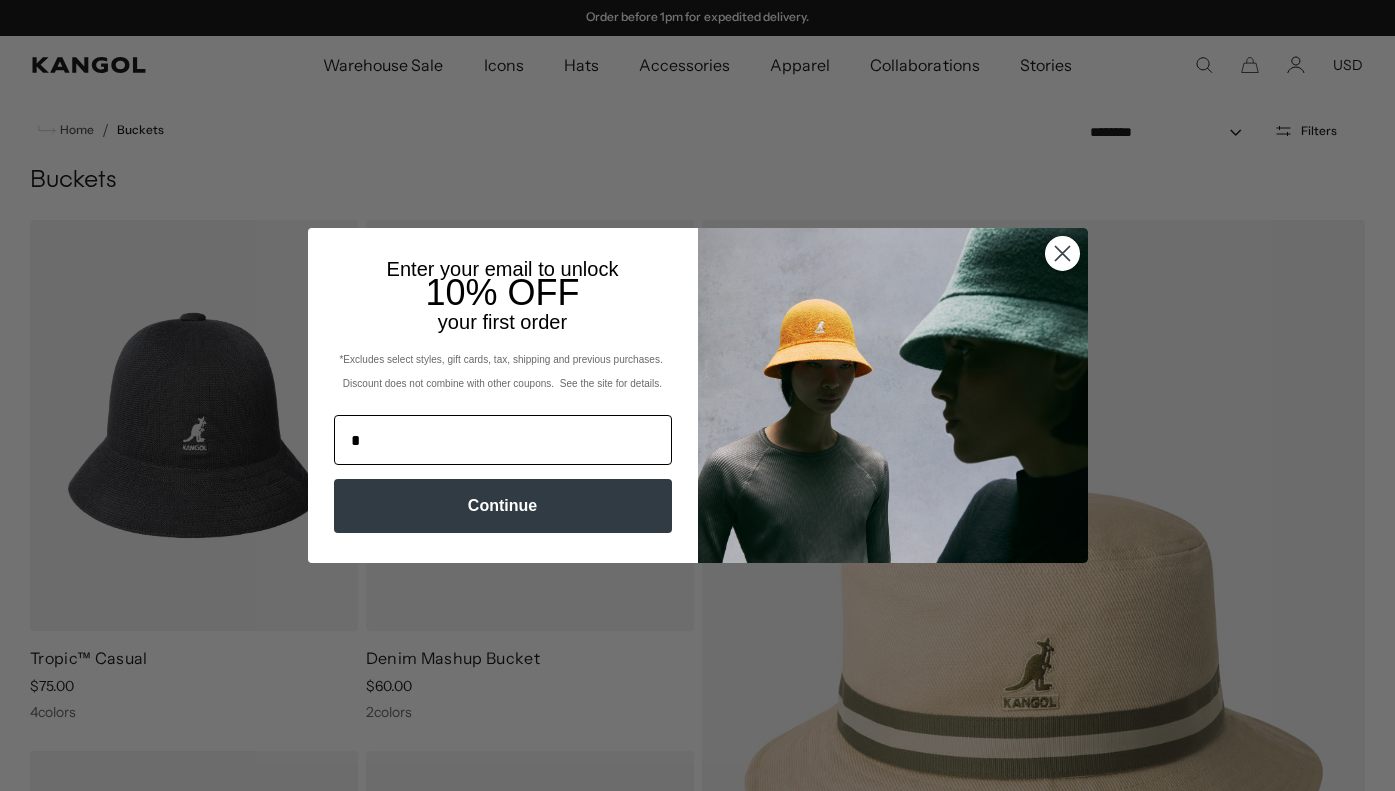 scroll, scrollTop: 0, scrollLeft: 0, axis: both 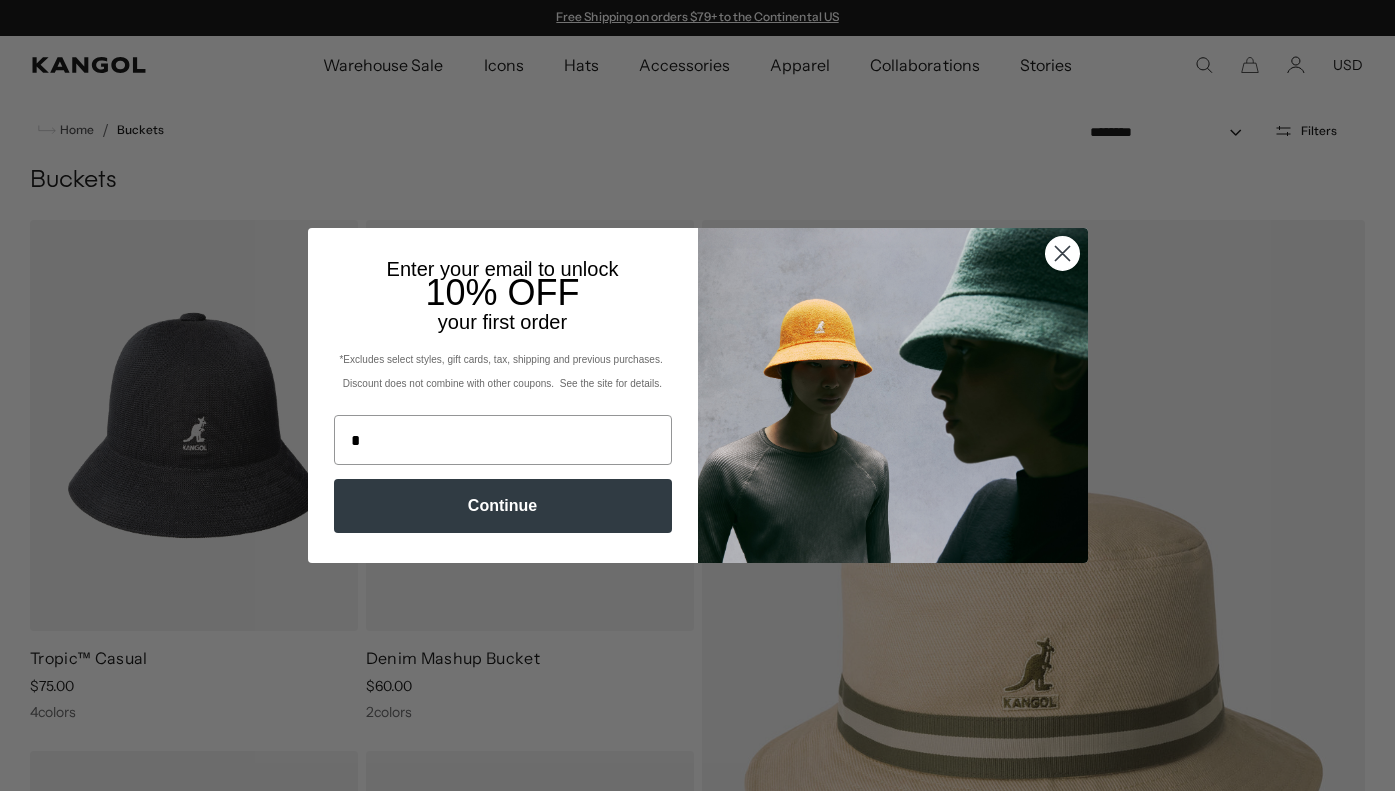 type on "**********" 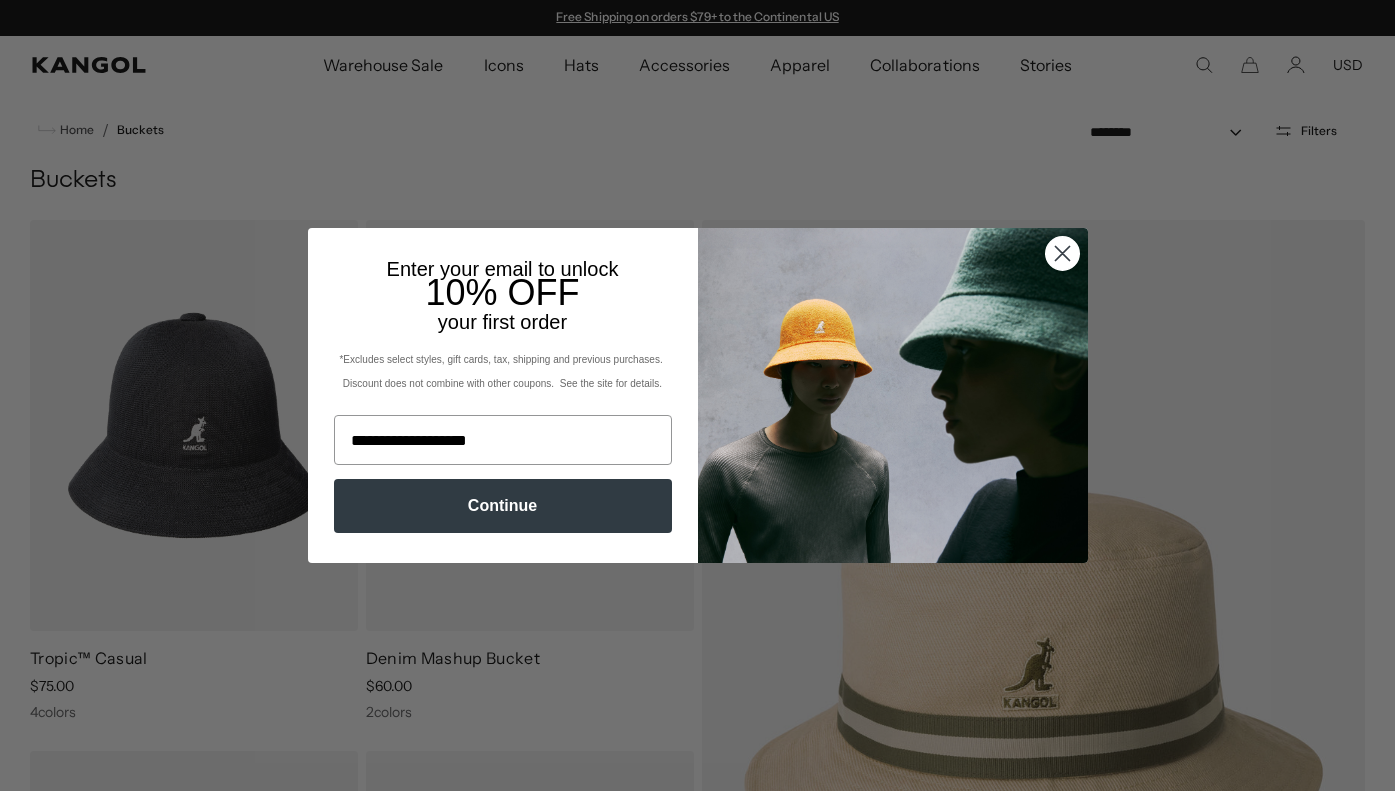 click on "Continue" at bounding box center (503, 506) 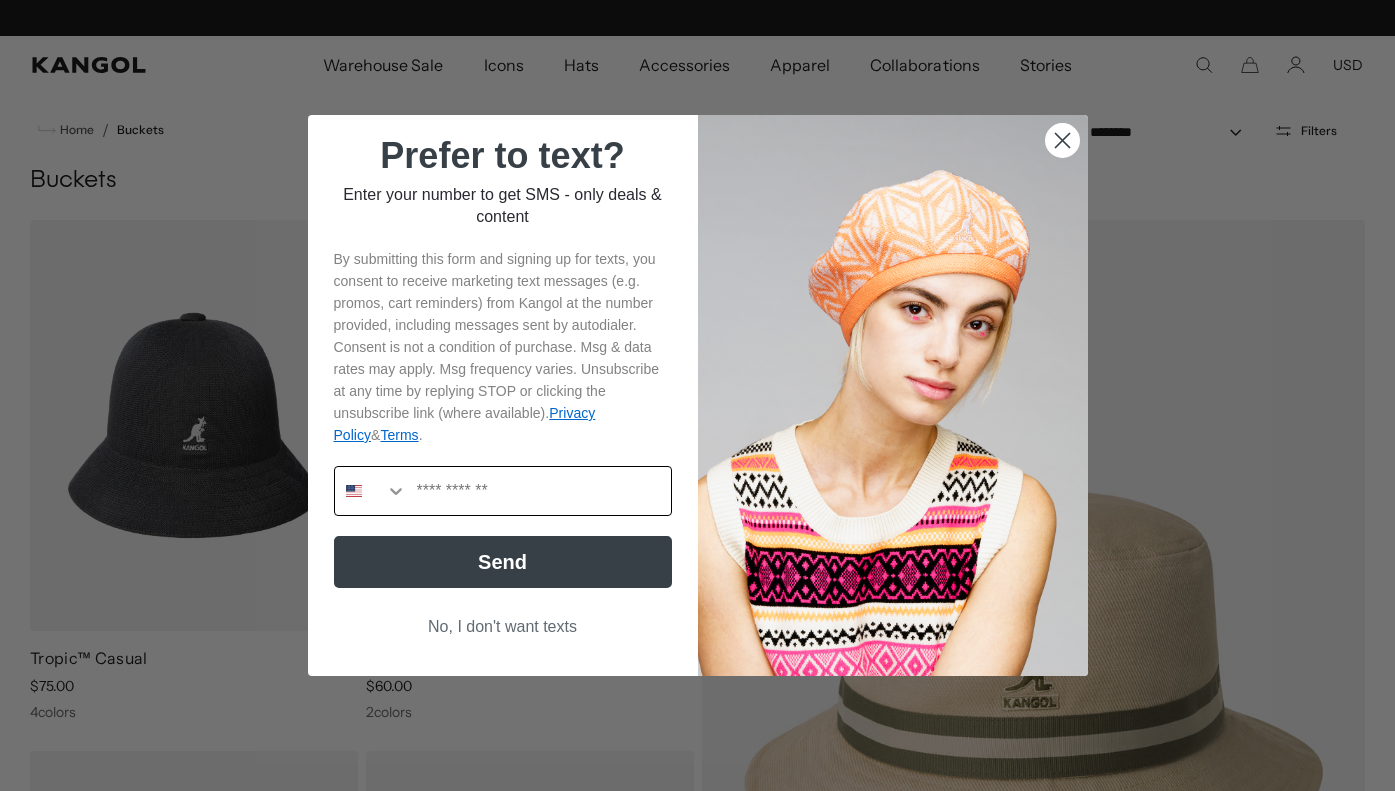 scroll, scrollTop: 0, scrollLeft: 412, axis: horizontal 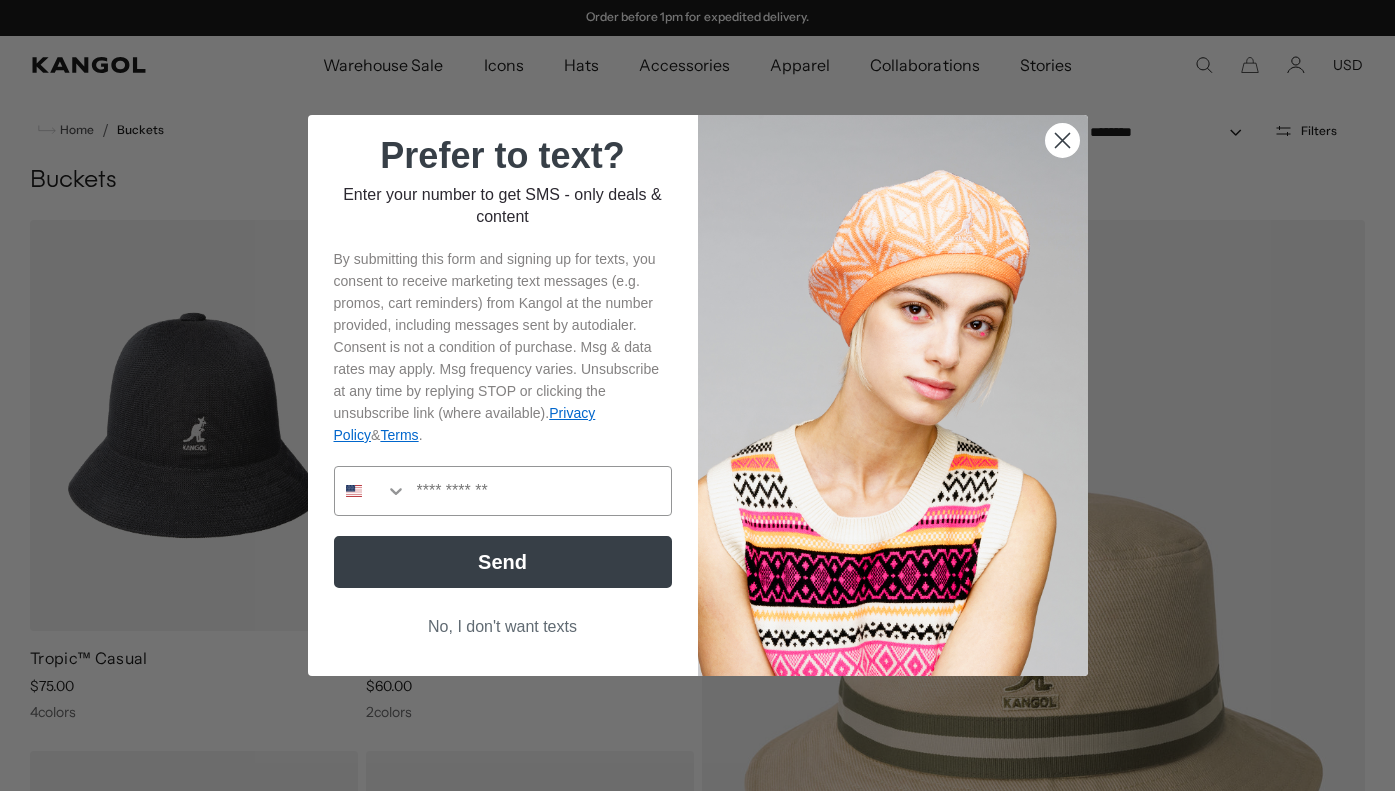 click on "No, I don't want texts" at bounding box center [503, 627] 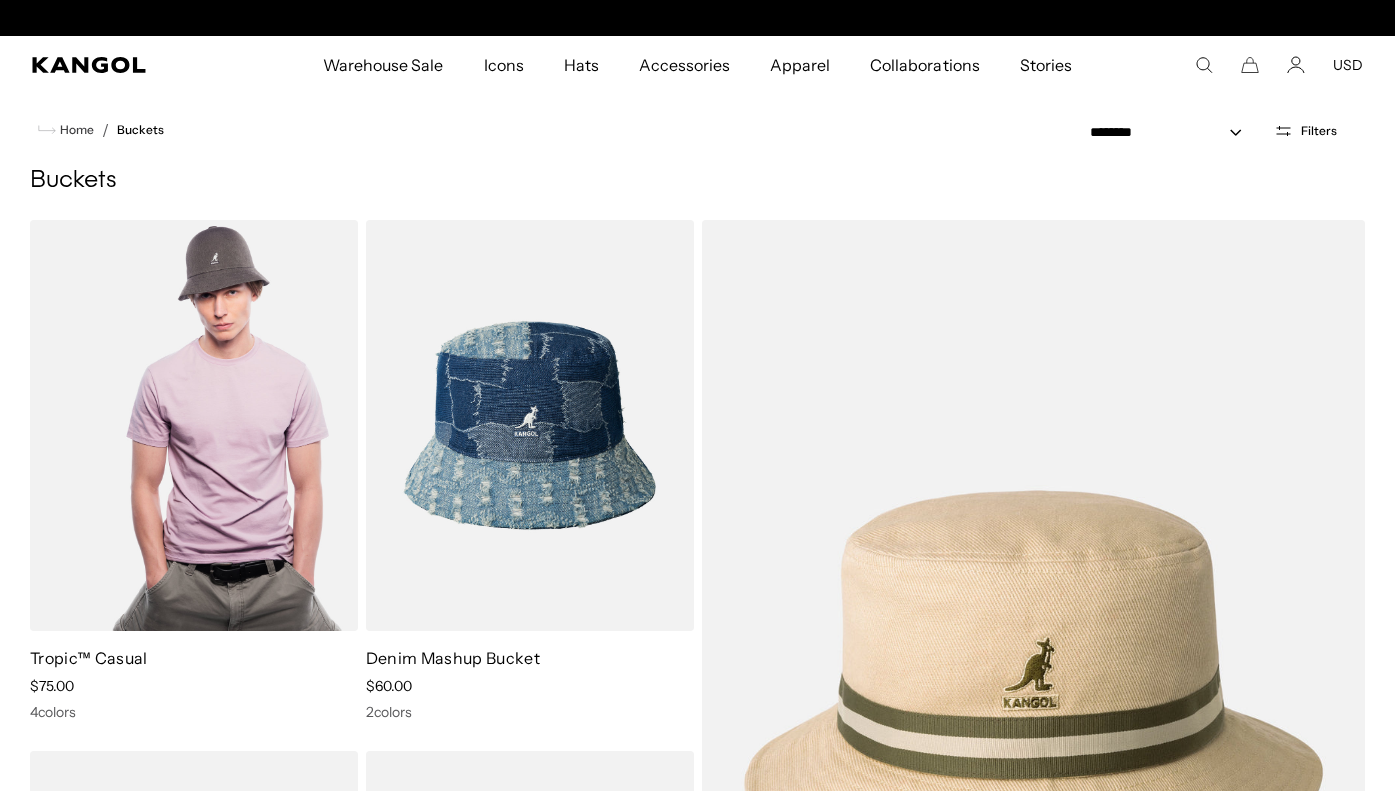 scroll, scrollTop: 0, scrollLeft: 0, axis: both 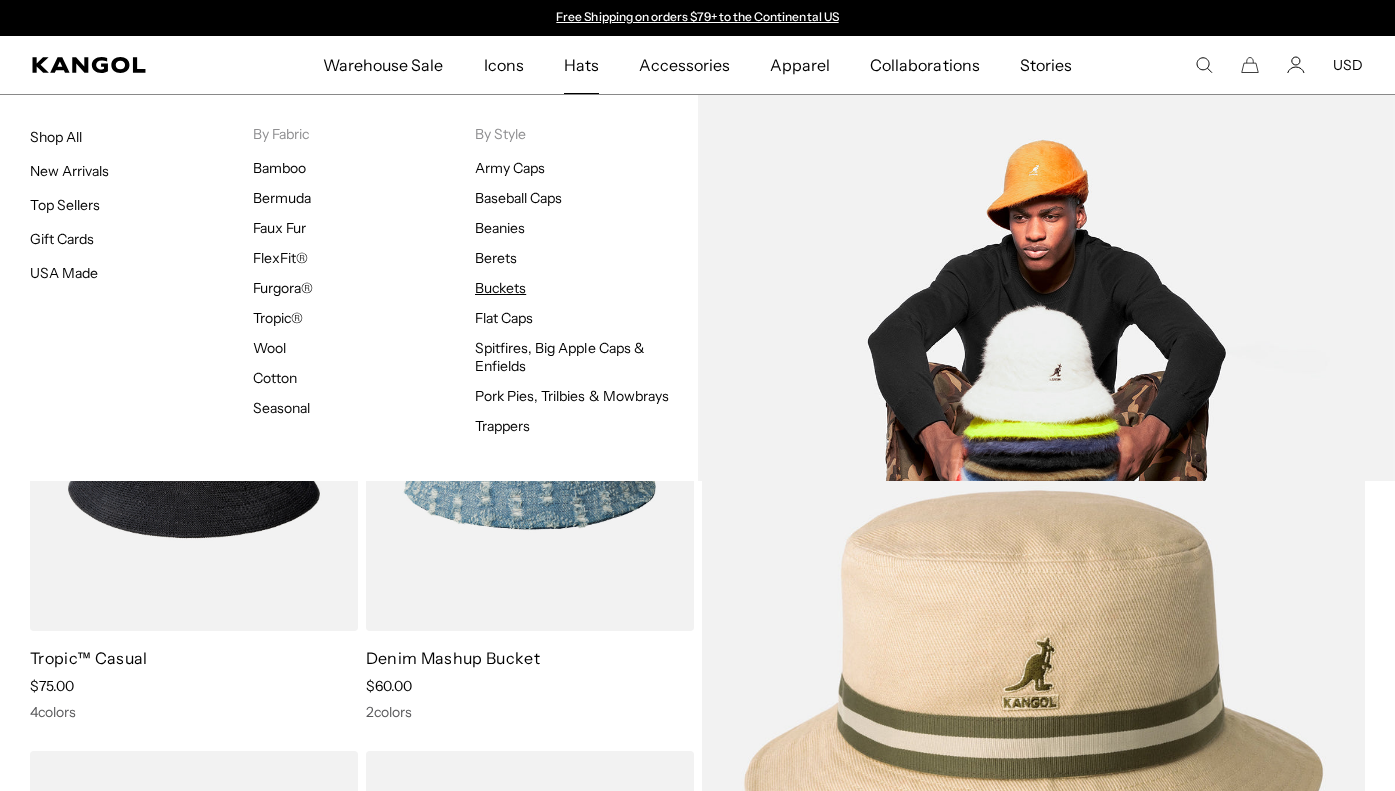 click on "Buckets" at bounding box center (500, 288) 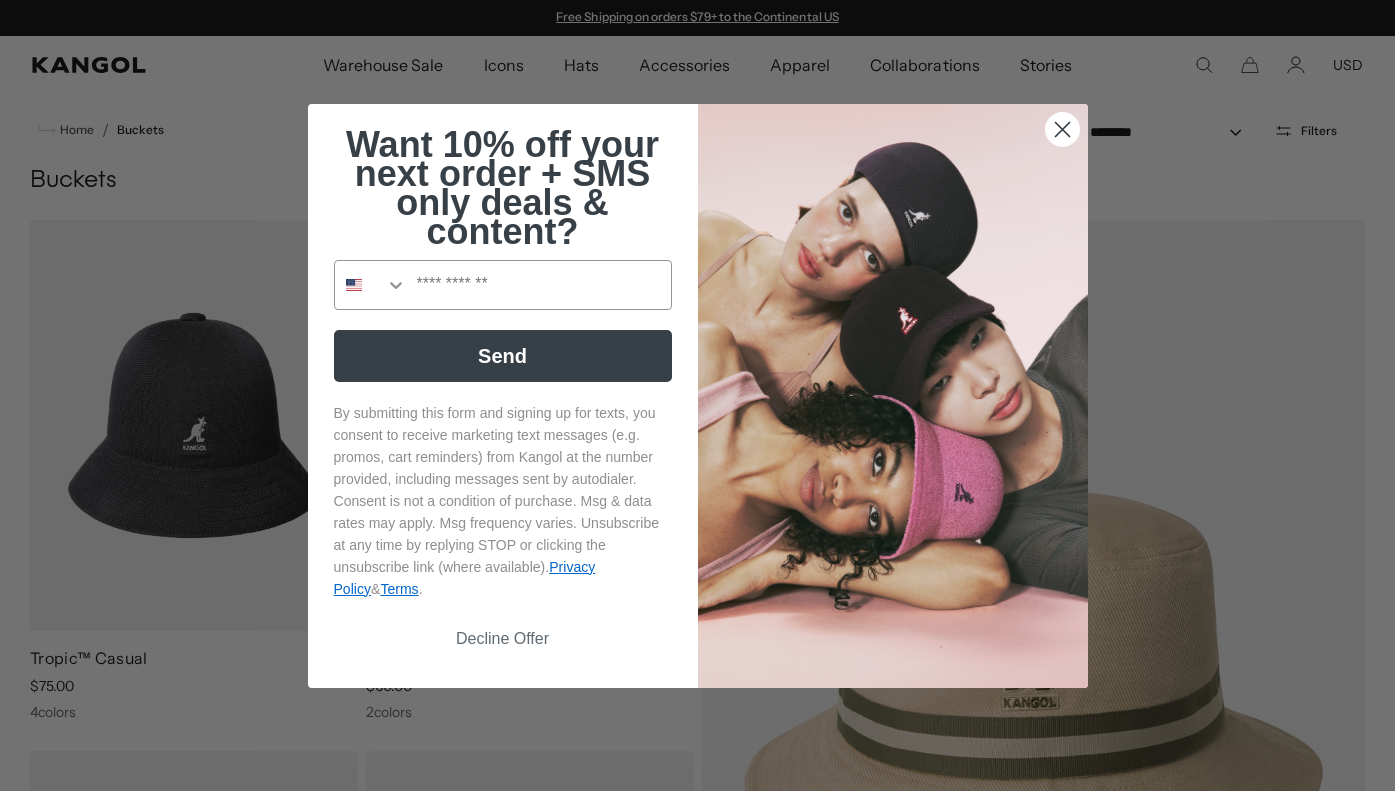 scroll, scrollTop: 0, scrollLeft: 0, axis: both 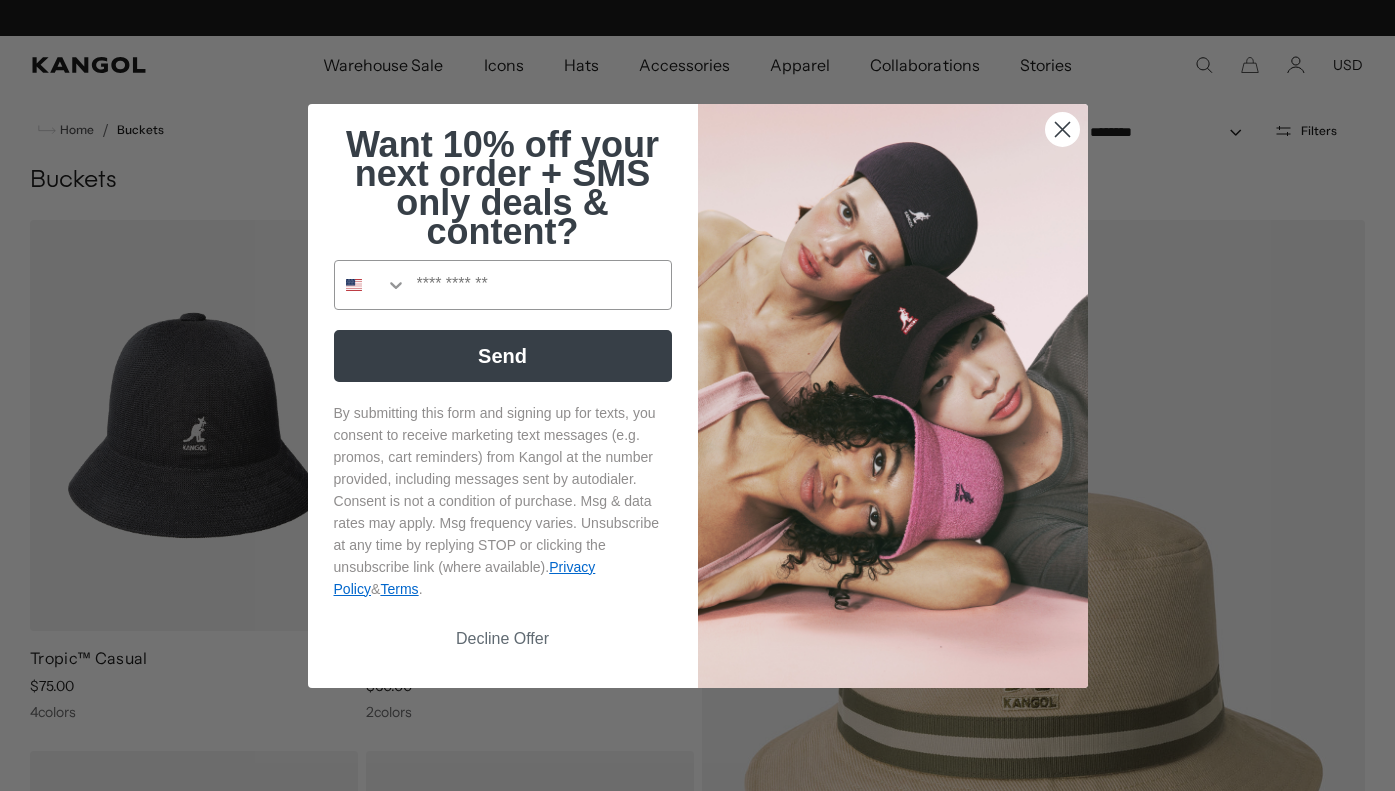 click 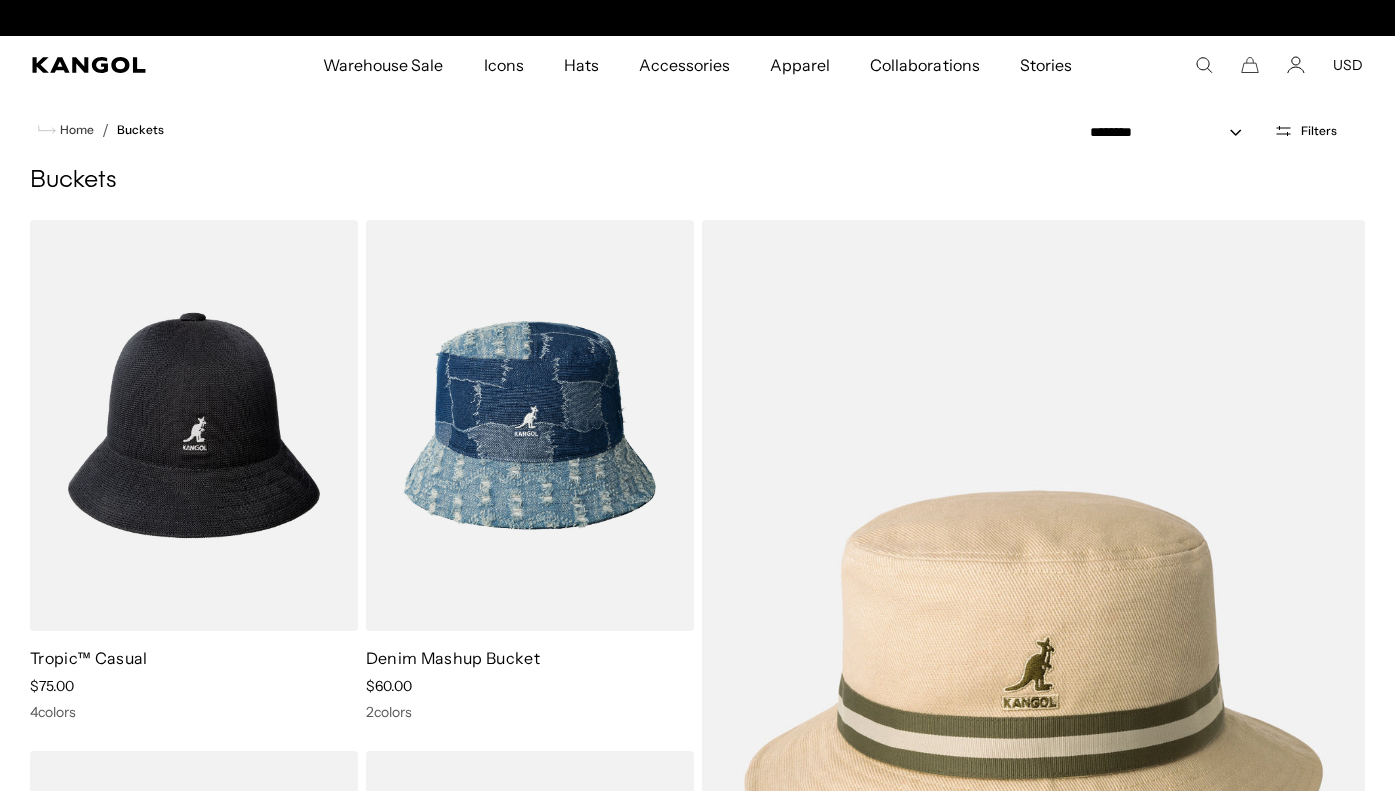scroll, scrollTop: 0, scrollLeft: 0, axis: both 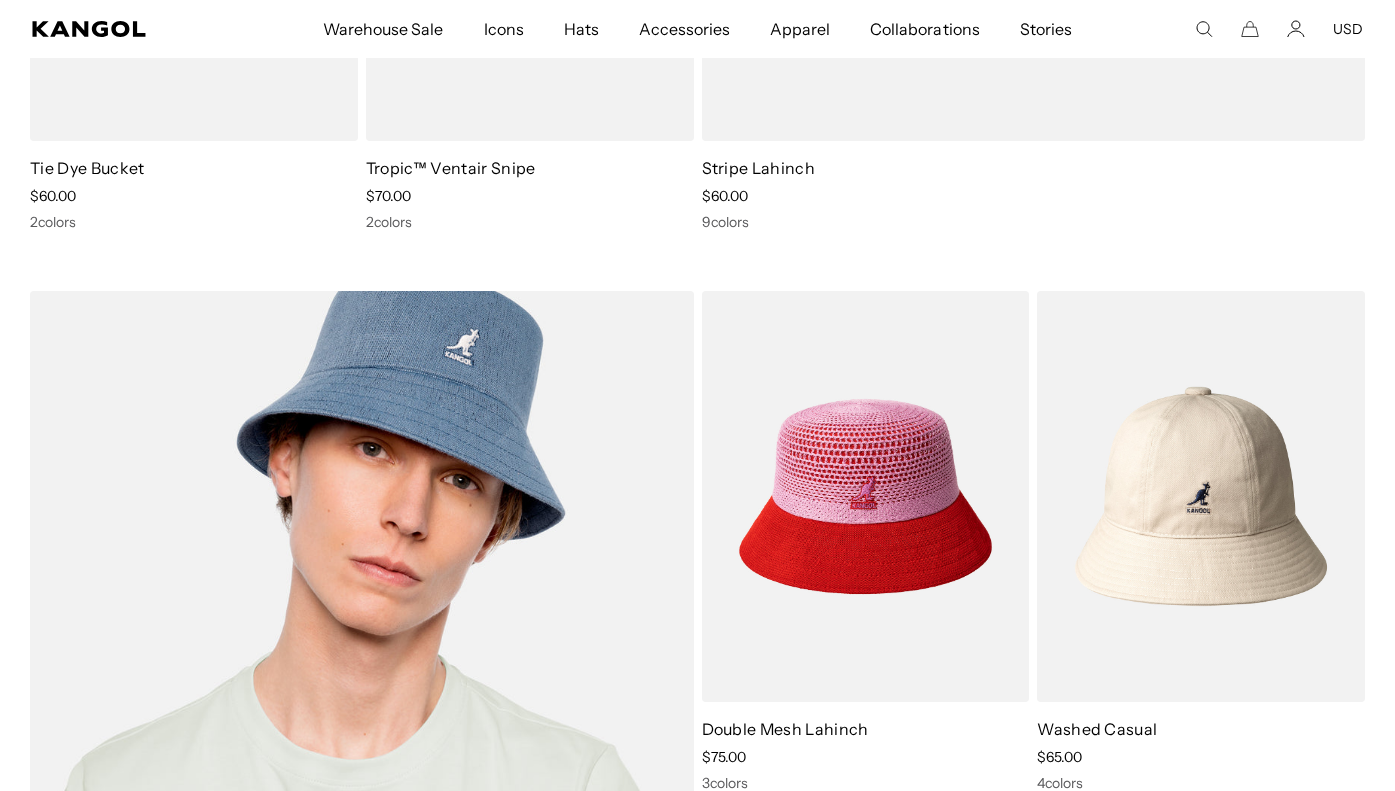 click at bounding box center [362, 762] 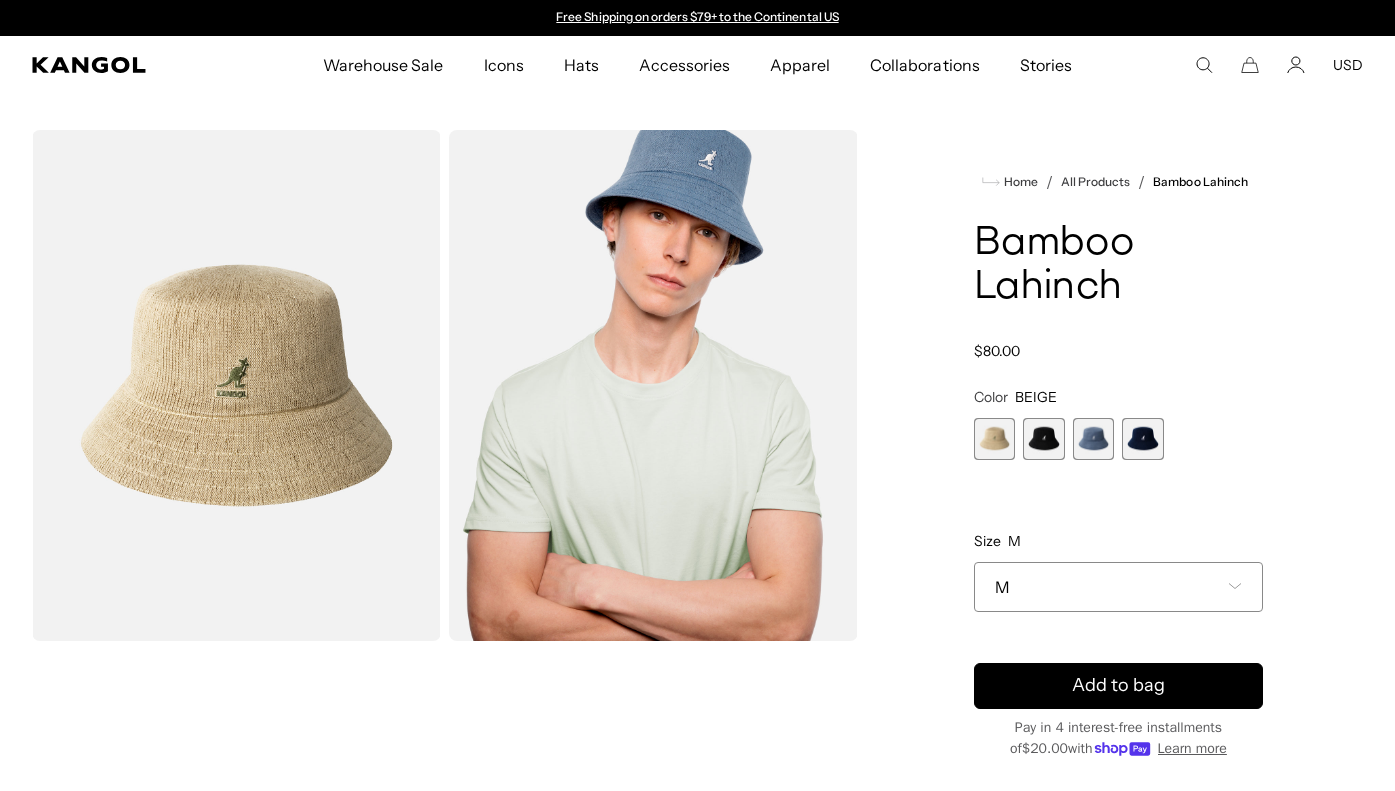 scroll, scrollTop: 0, scrollLeft: 0, axis: both 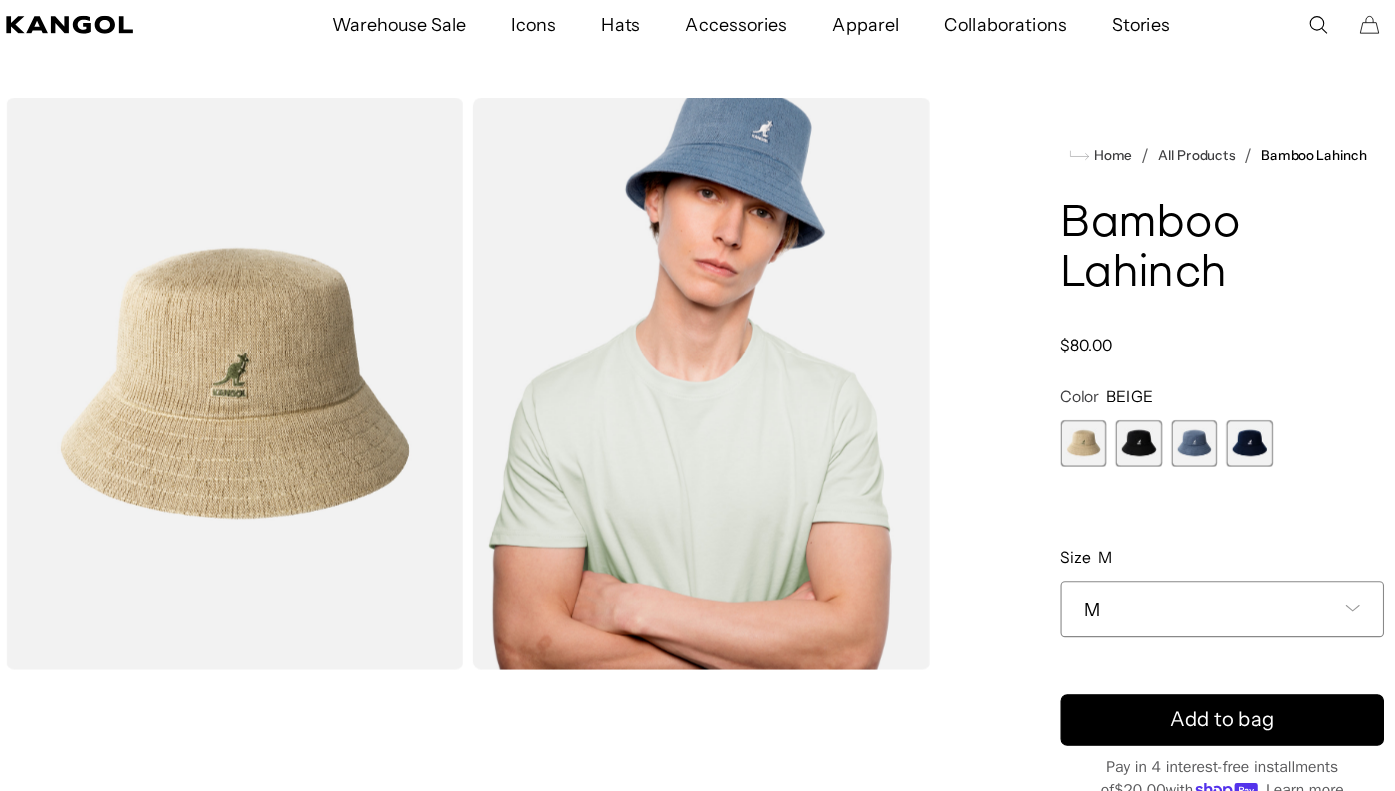 click at bounding box center [1044, 439] 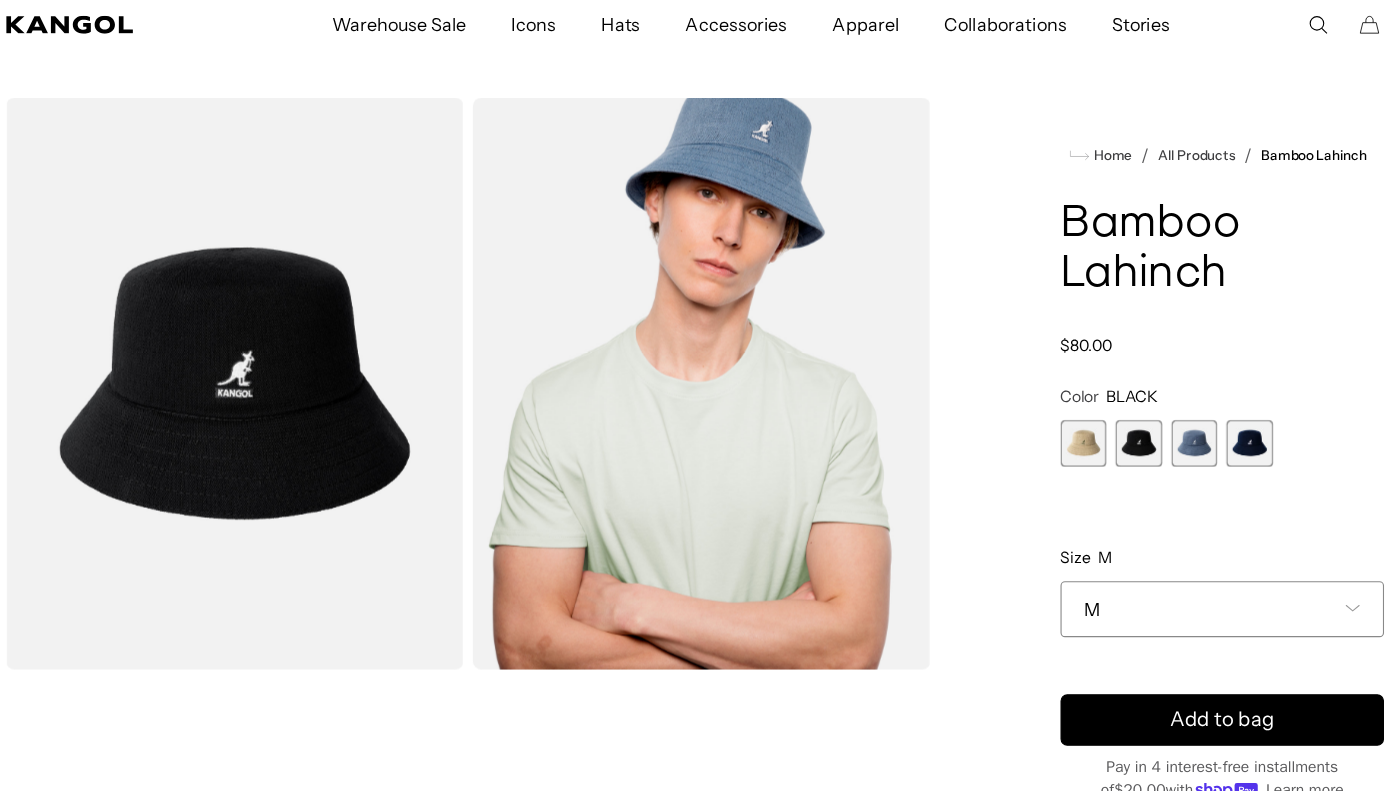 scroll, scrollTop: 0, scrollLeft: 412, axis: horizontal 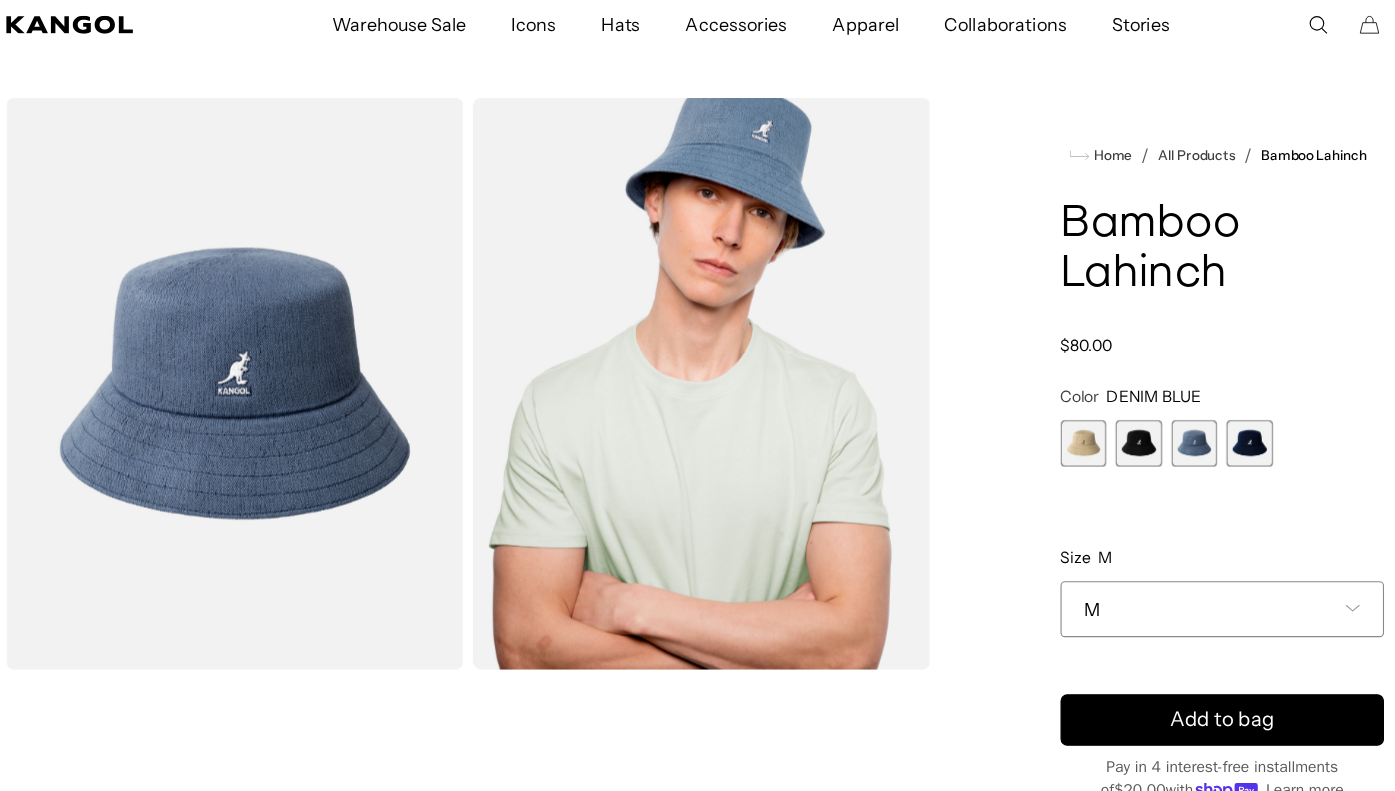 click at bounding box center [1143, 439] 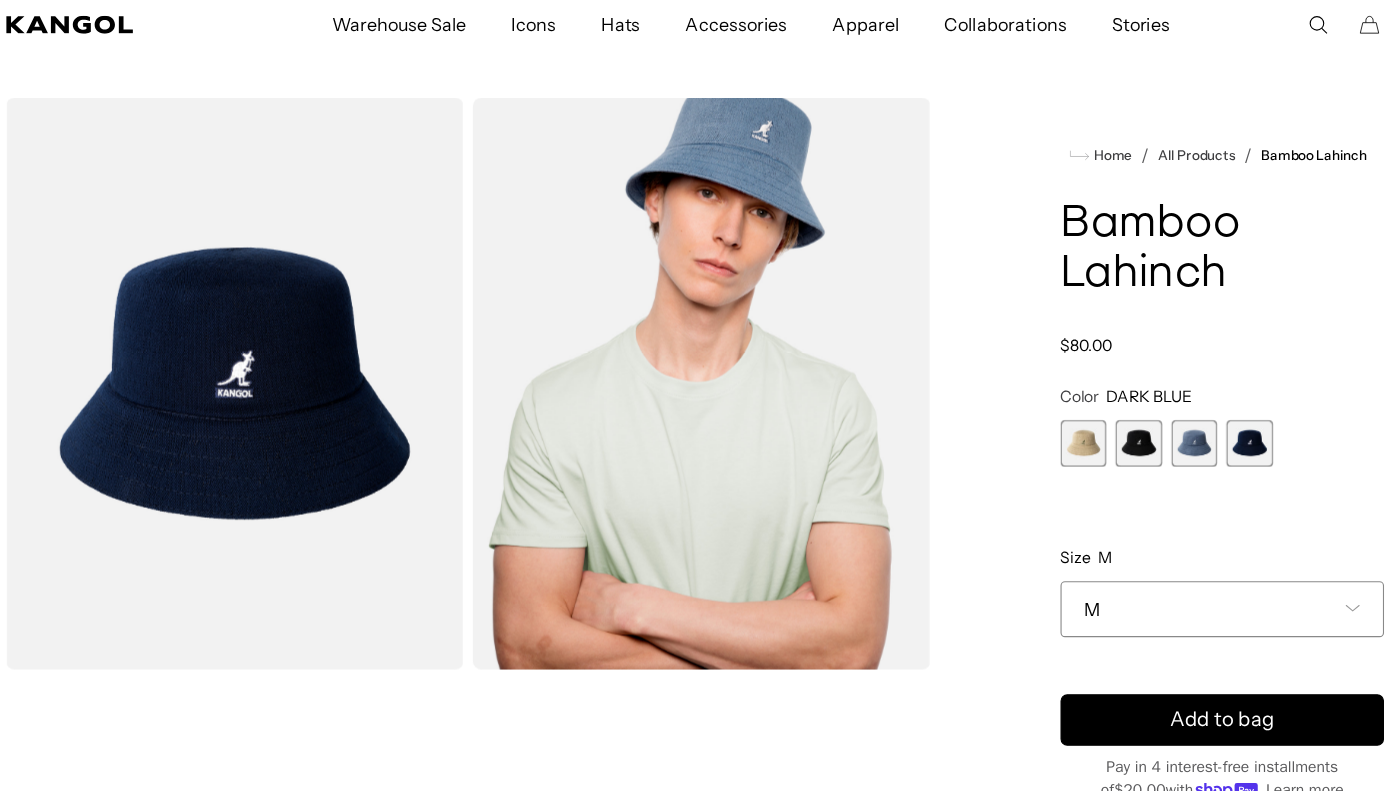 scroll, scrollTop: 0, scrollLeft: 412, axis: horizontal 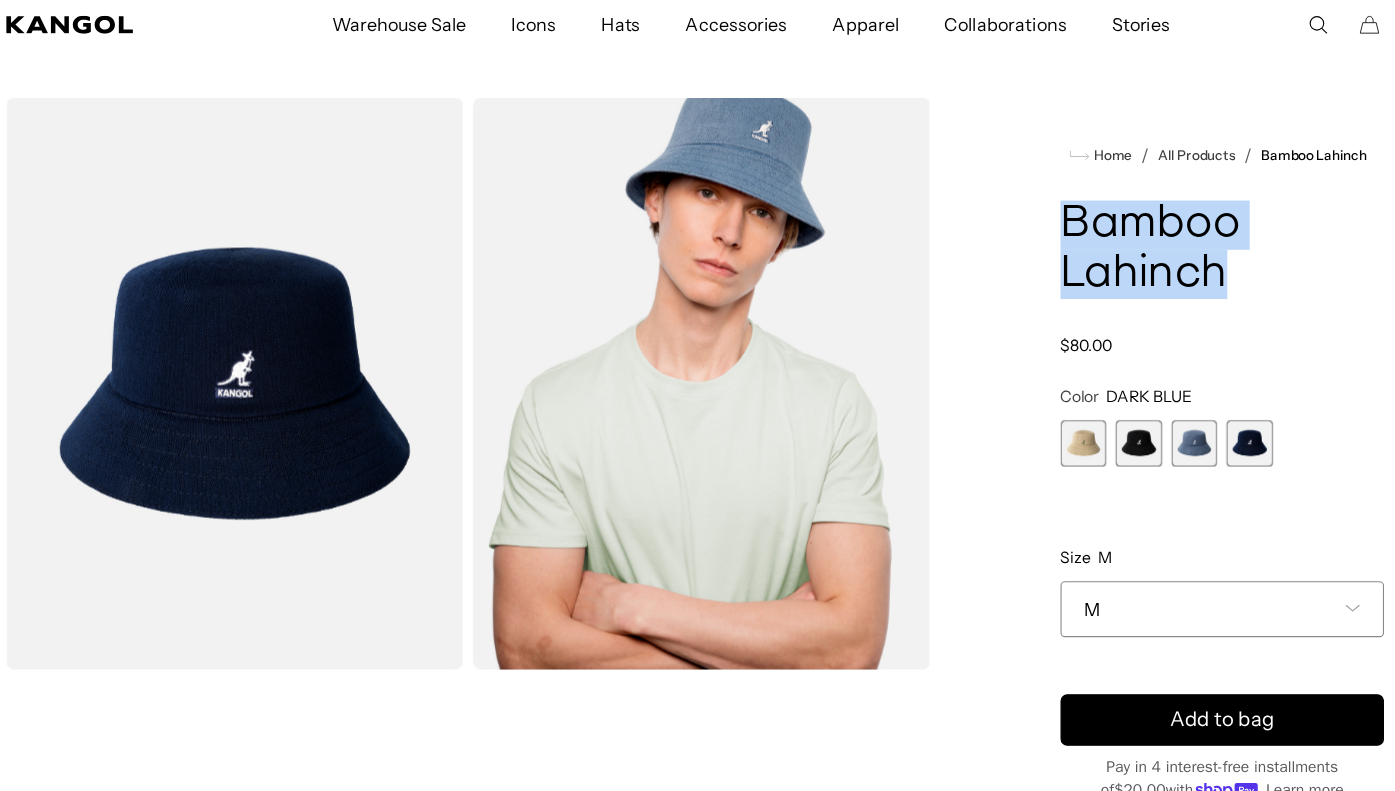 drag, startPoint x: 1129, startPoint y: 291, endPoint x: 972, endPoint y: 262, distance: 159.65588 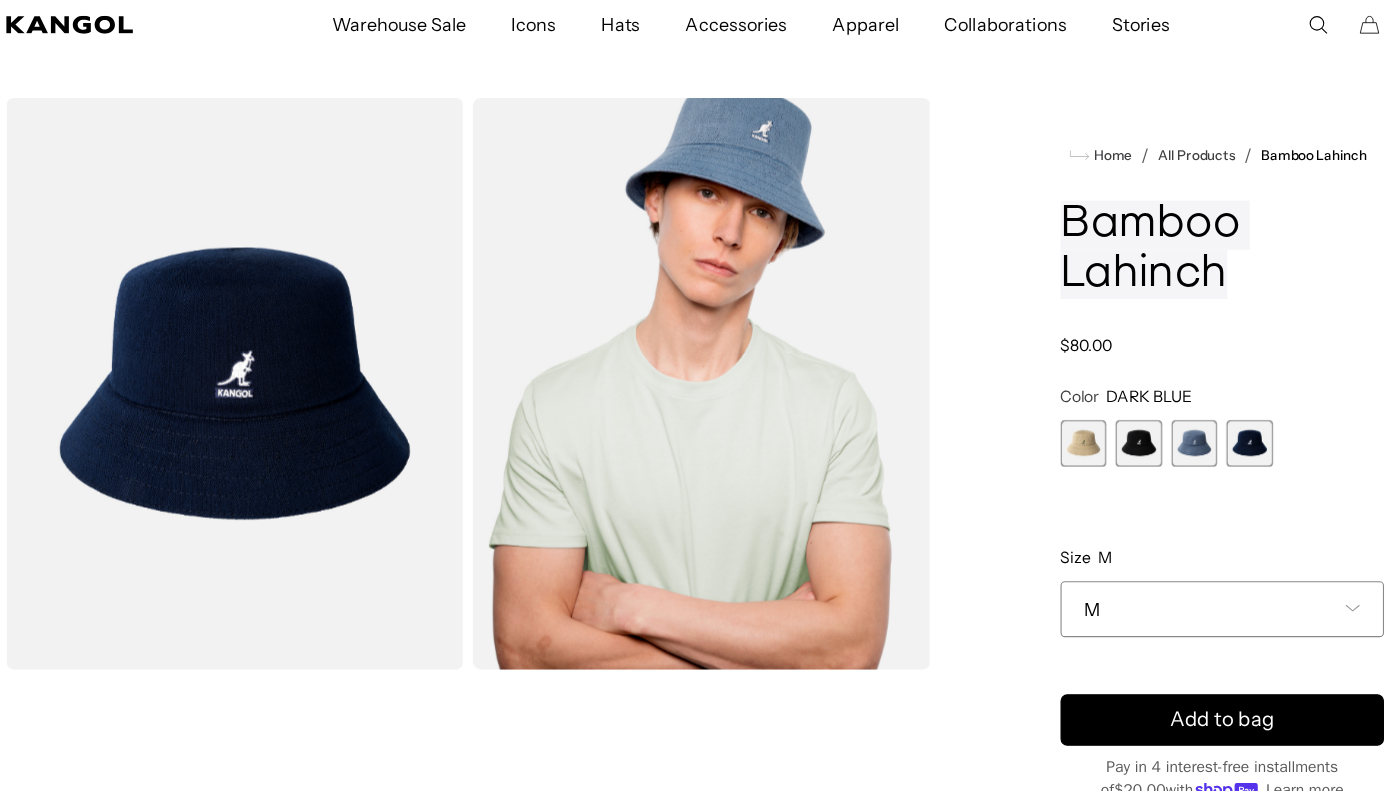 scroll, scrollTop: 0, scrollLeft: 412, axis: horizontal 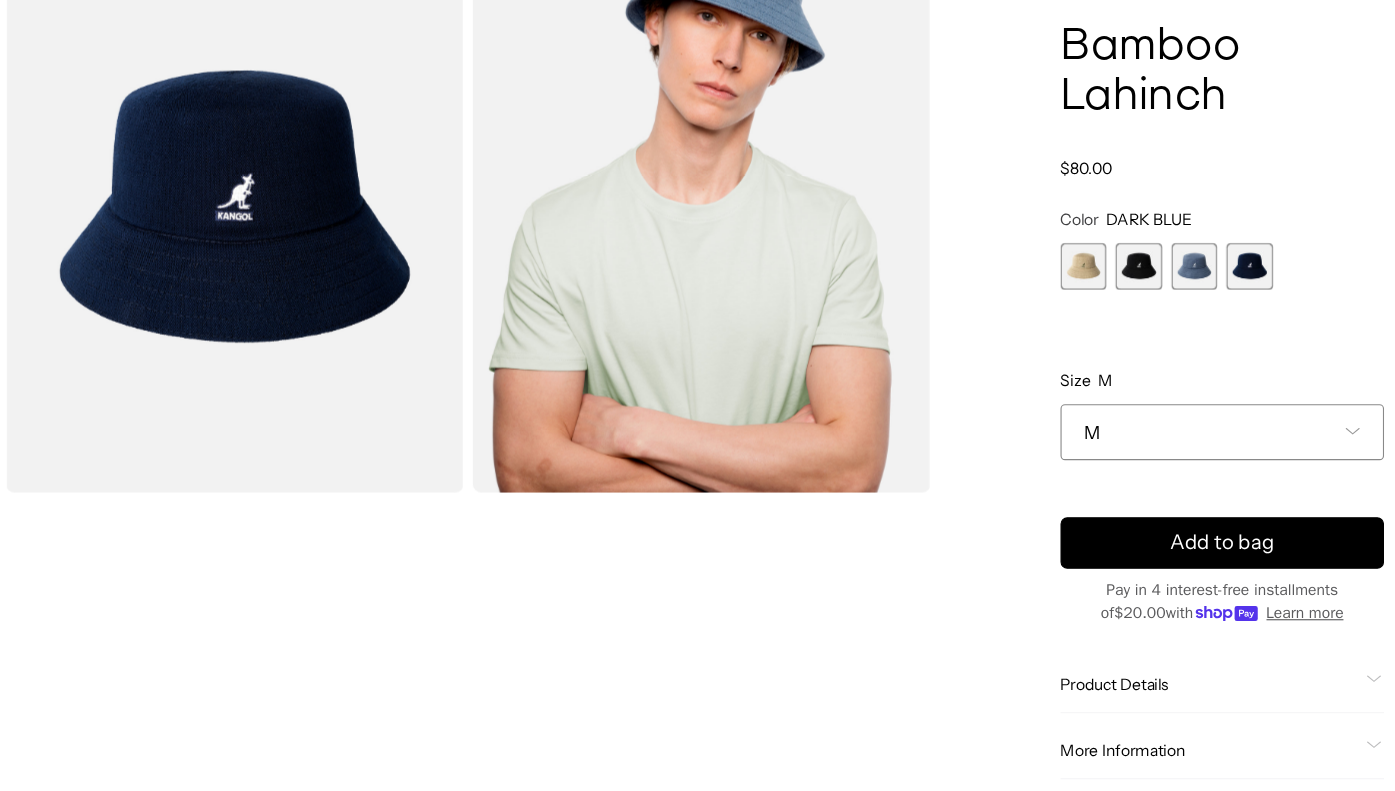 click on "M" at bounding box center [1118, 470] 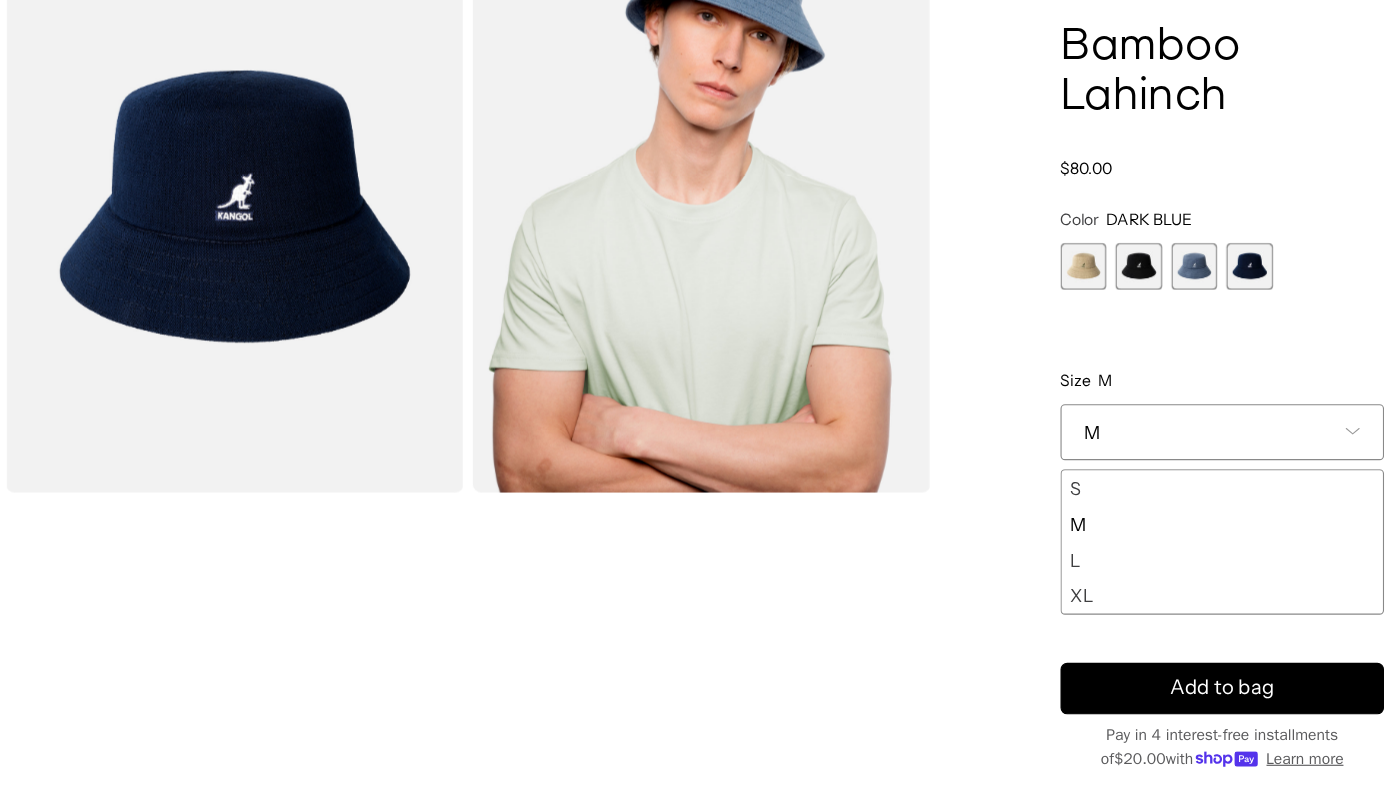 scroll, scrollTop: 0, scrollLeft: 0, axis: both 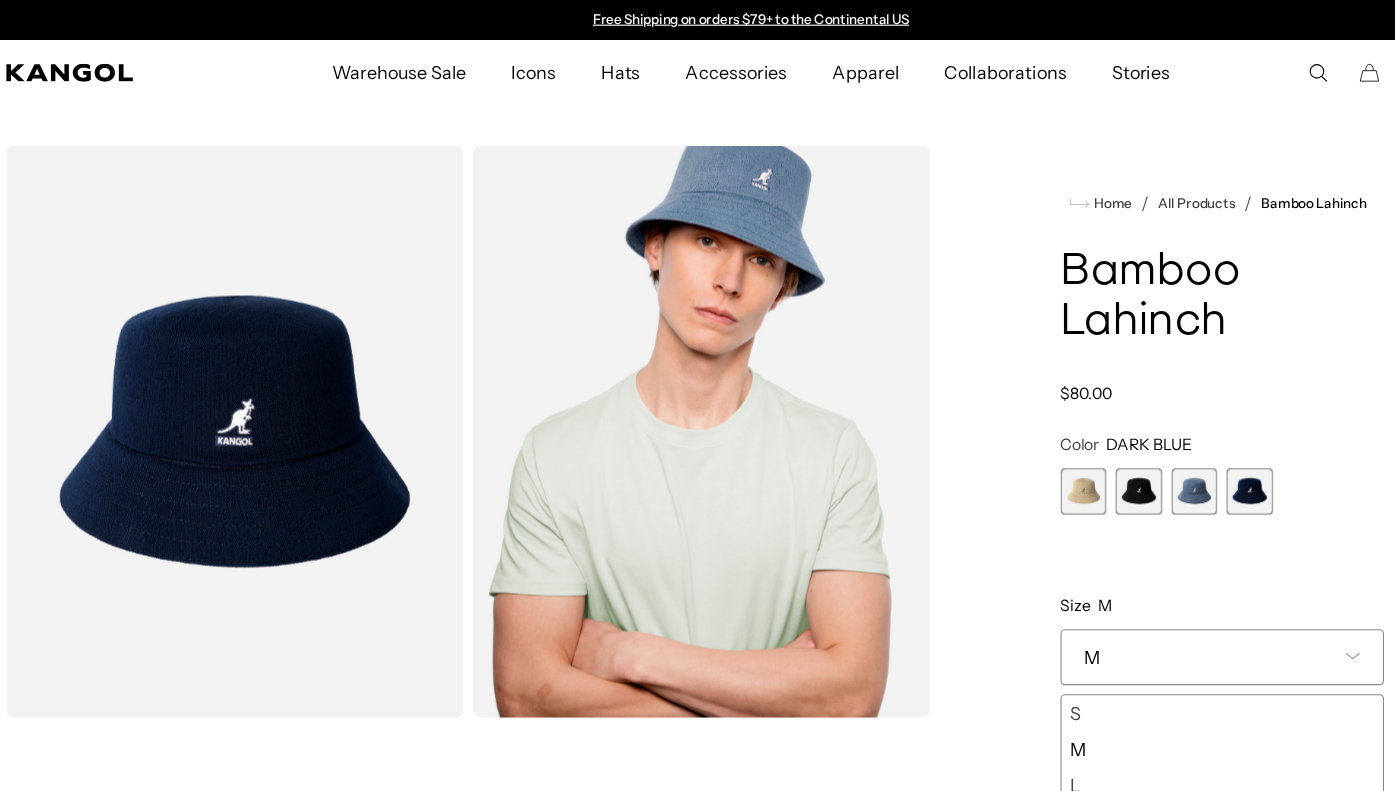 click at bounding box center (1143, 439) 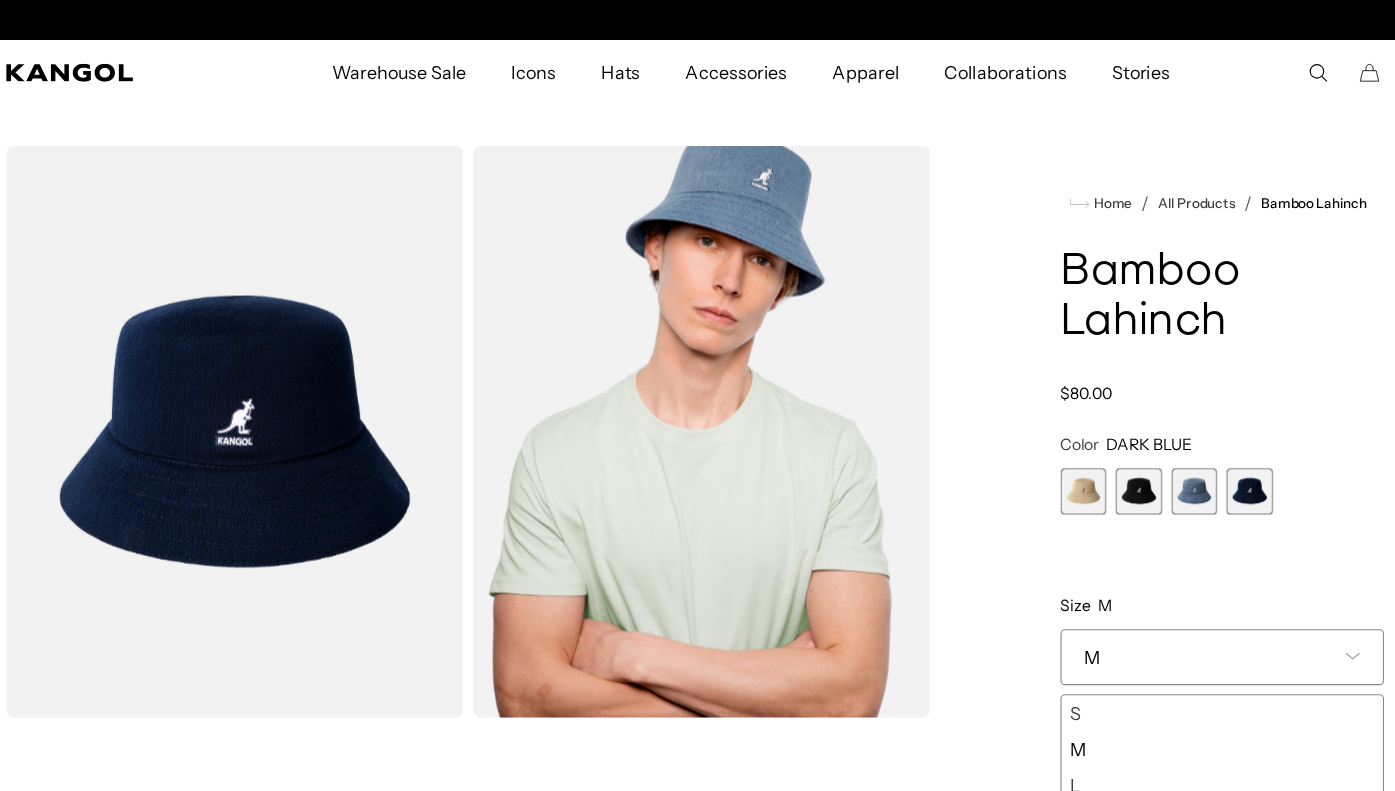 scroll, scrollTop: 0, scrollLeft: 412, axis: horizontal 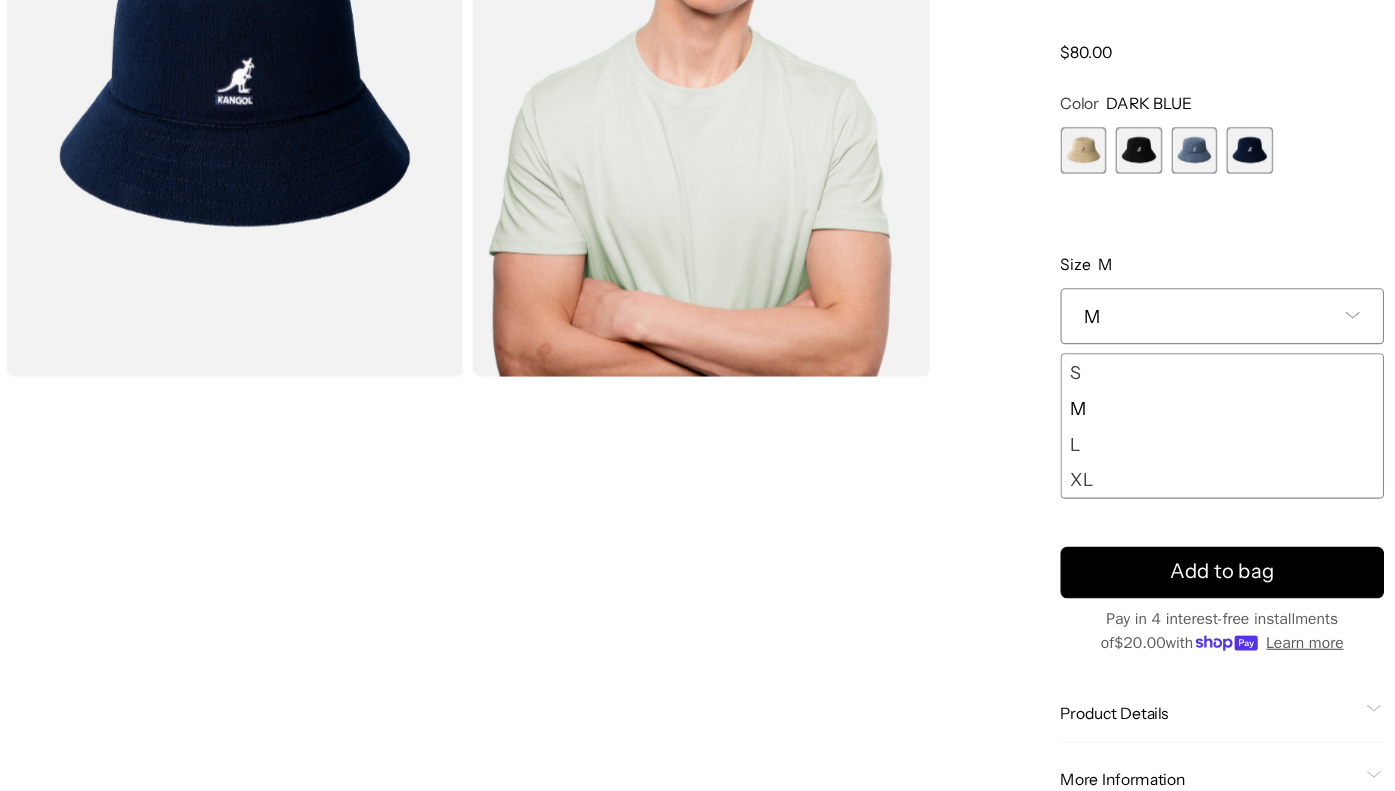click on "L" at bounding box center (1118, 481) 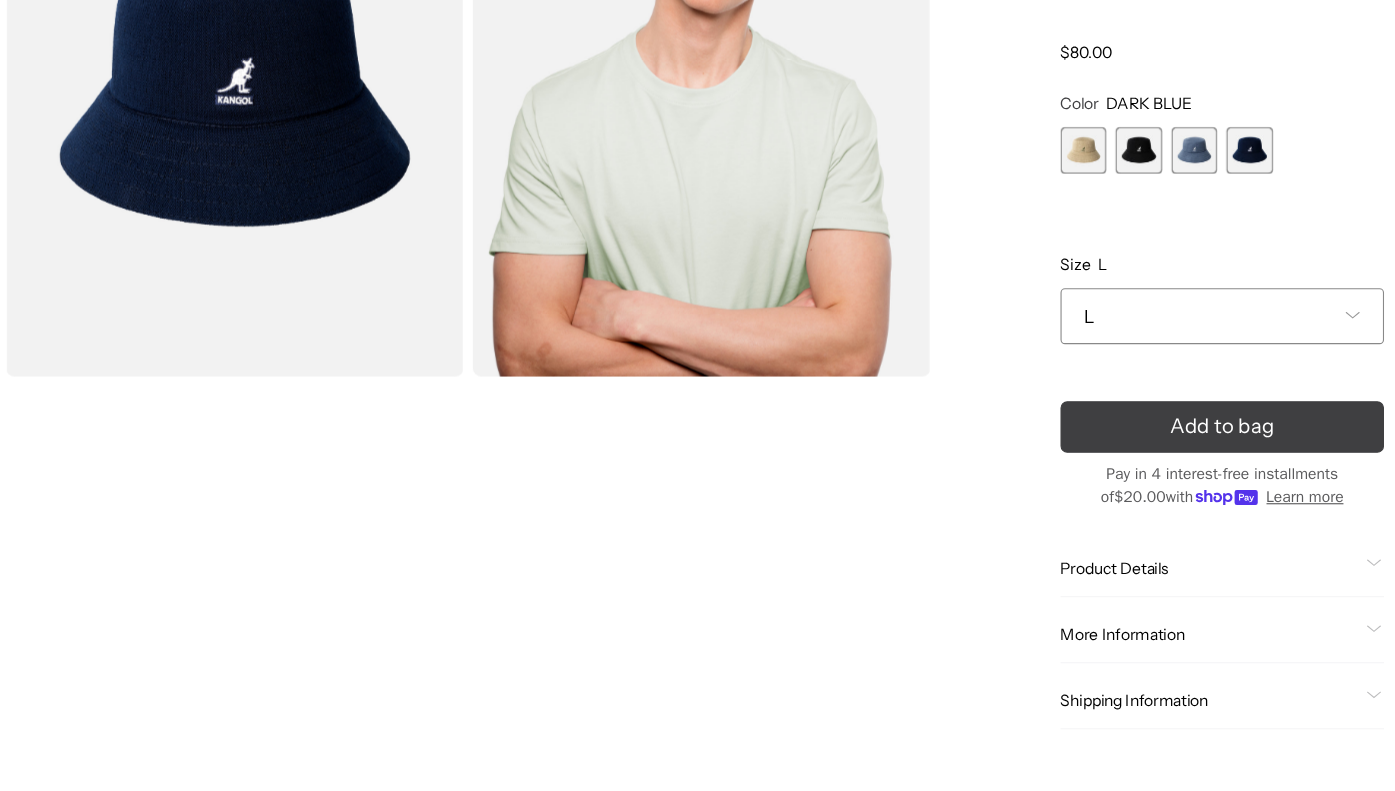 click on "Add to bag" at bounding box center [1118, 466] 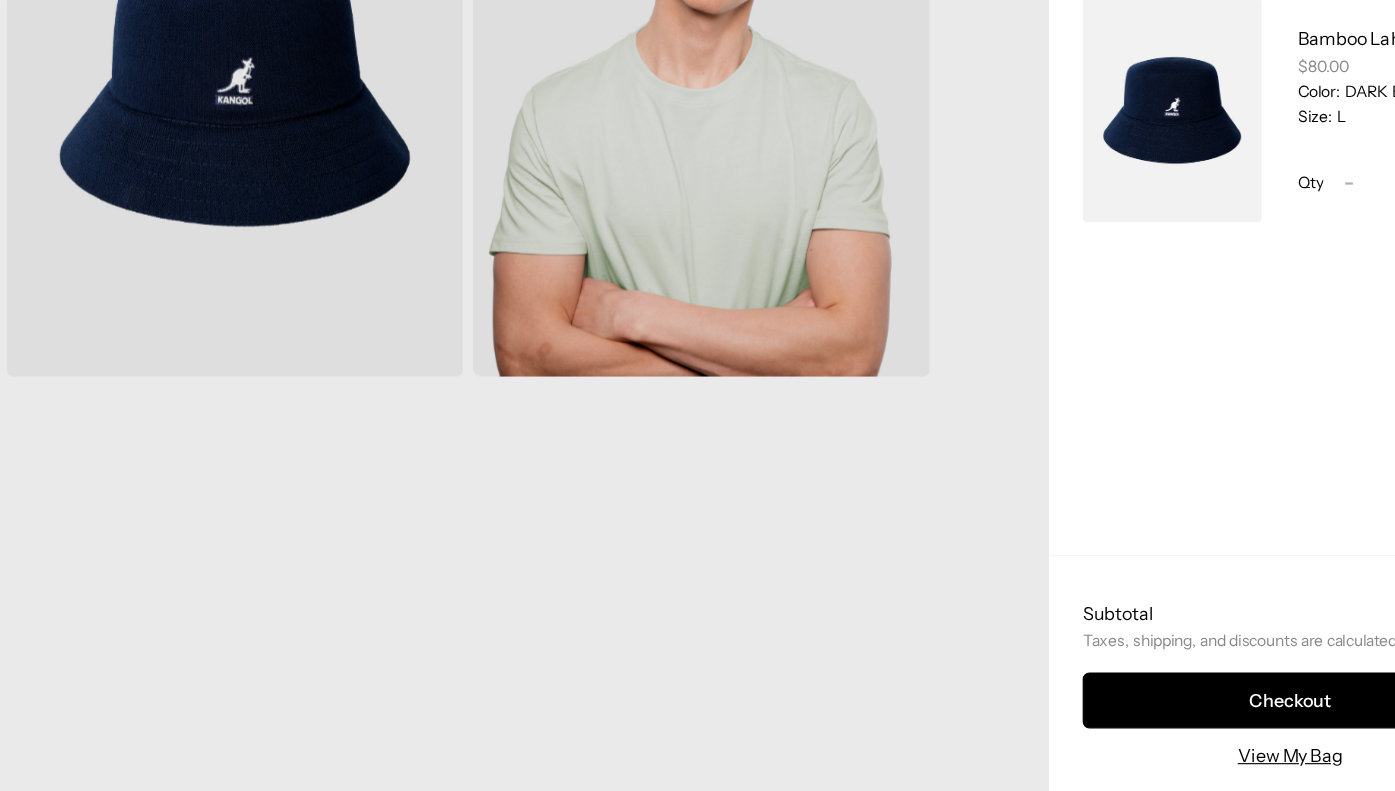 scroll, scrollTop: 0, scrollLeft: 412, axis: horizontal 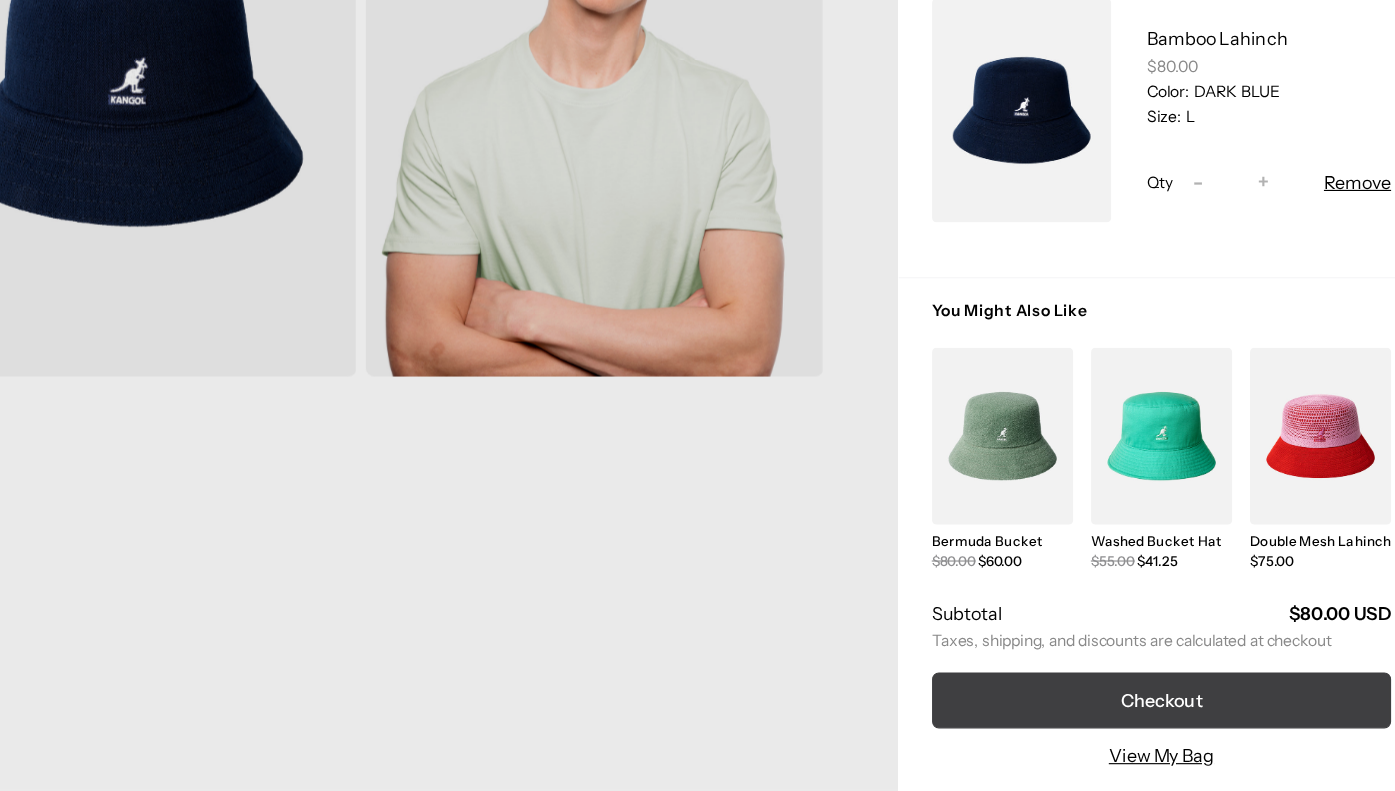 click on "Checkout" at bounding box center (1160, 710) 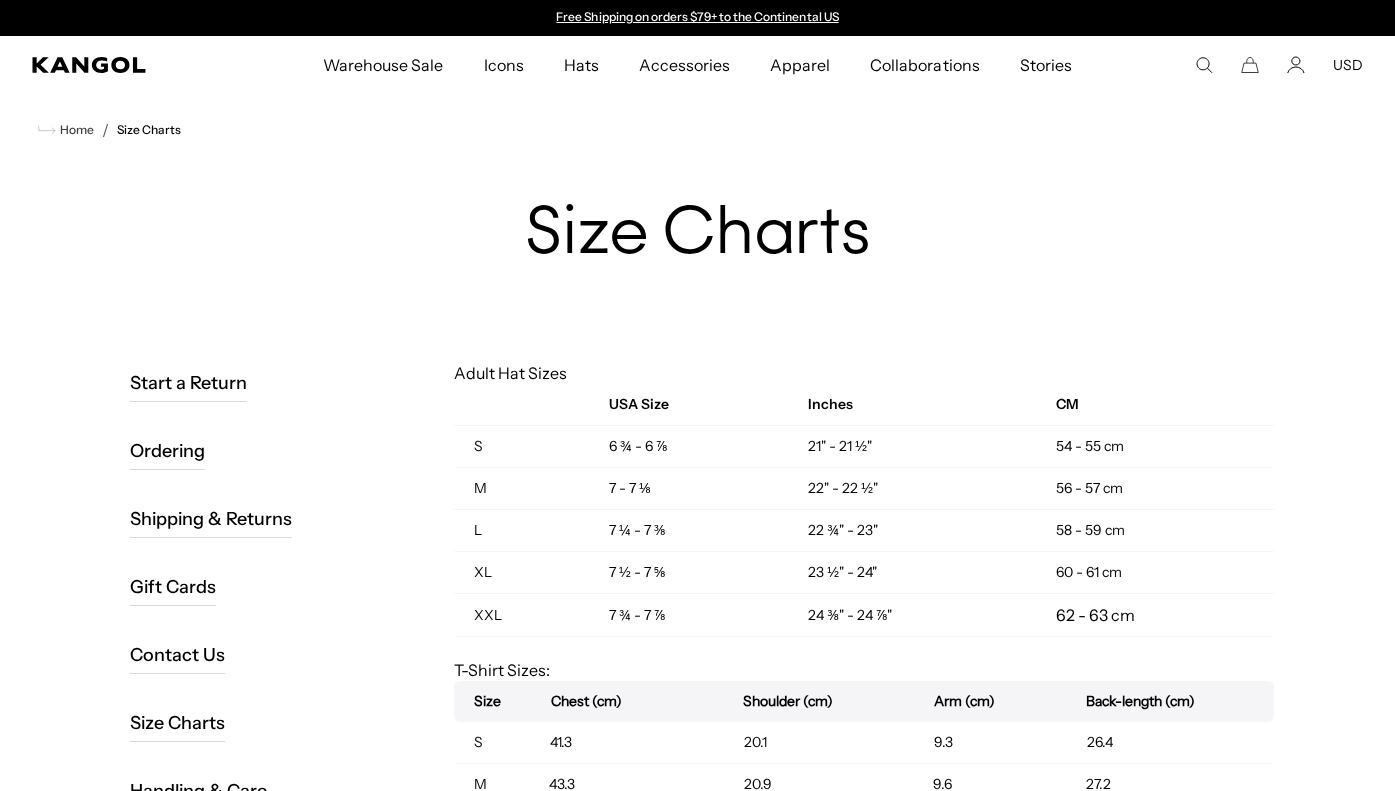 scroll, scrollTop: 0, scrollLeft: 0, axis: both 